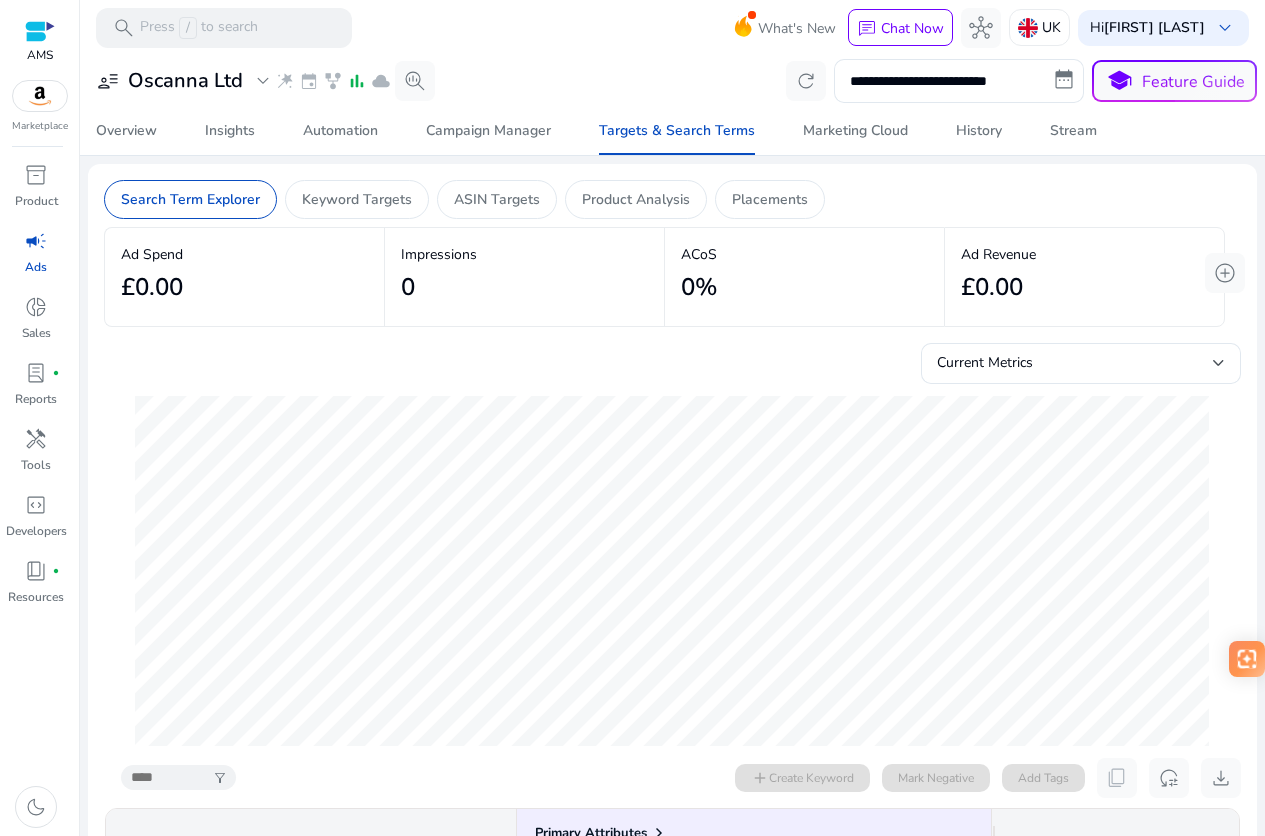 select on "*" 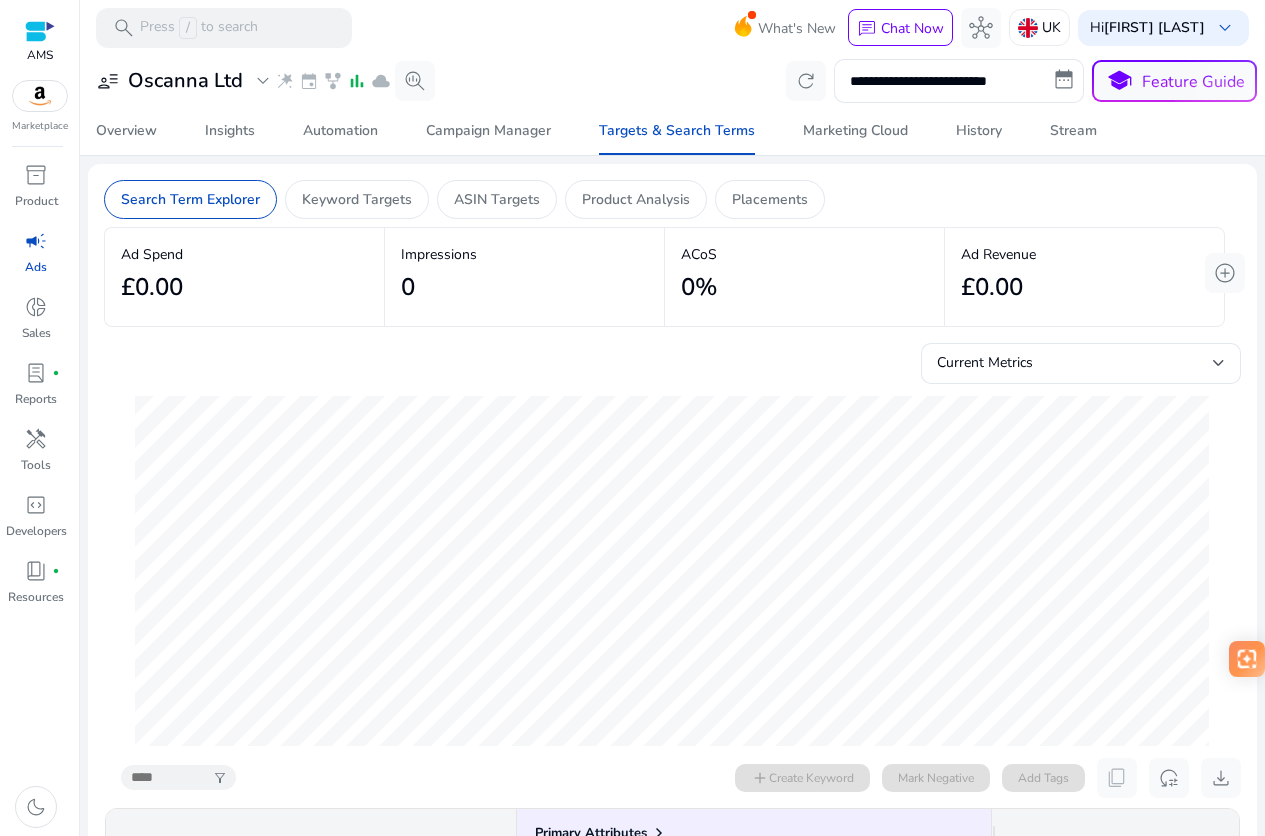 select on "*" 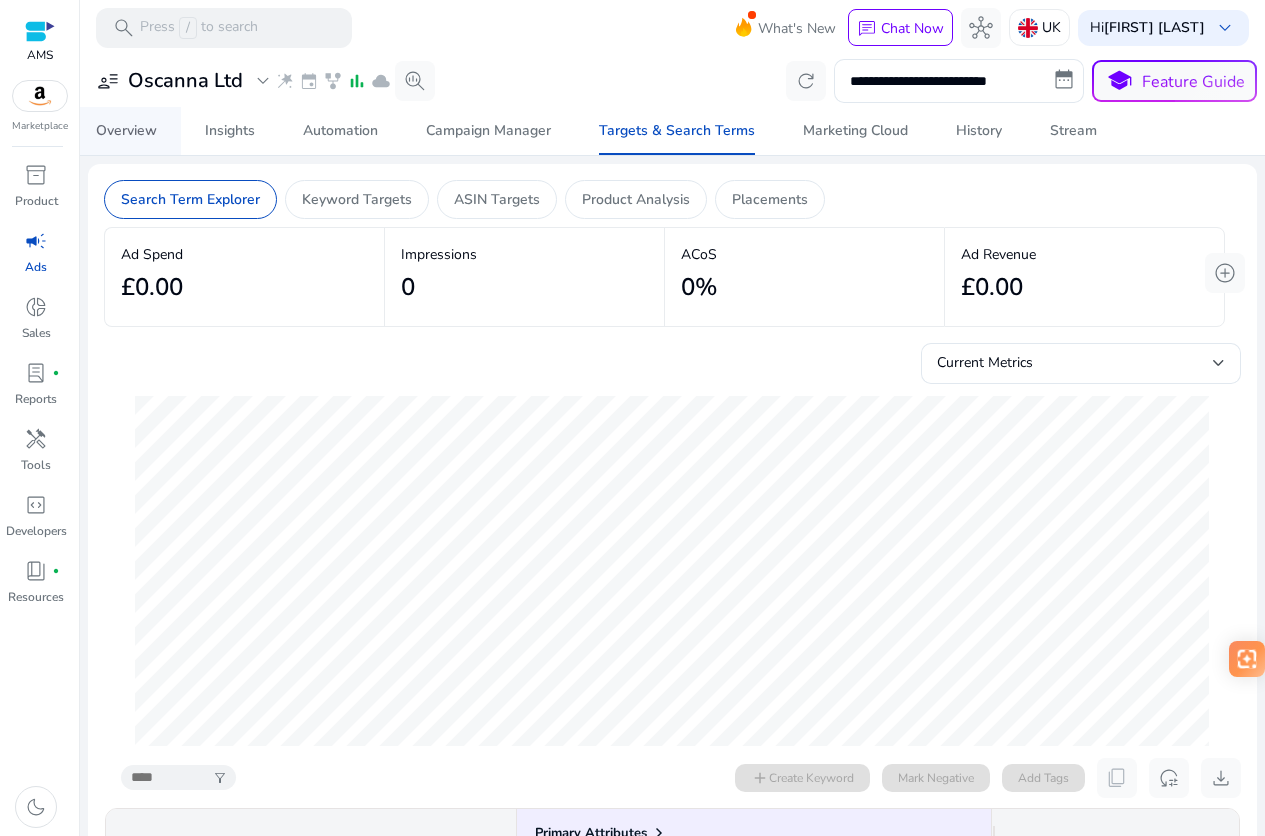 click on "Overview" at bounding box center [126, 131] 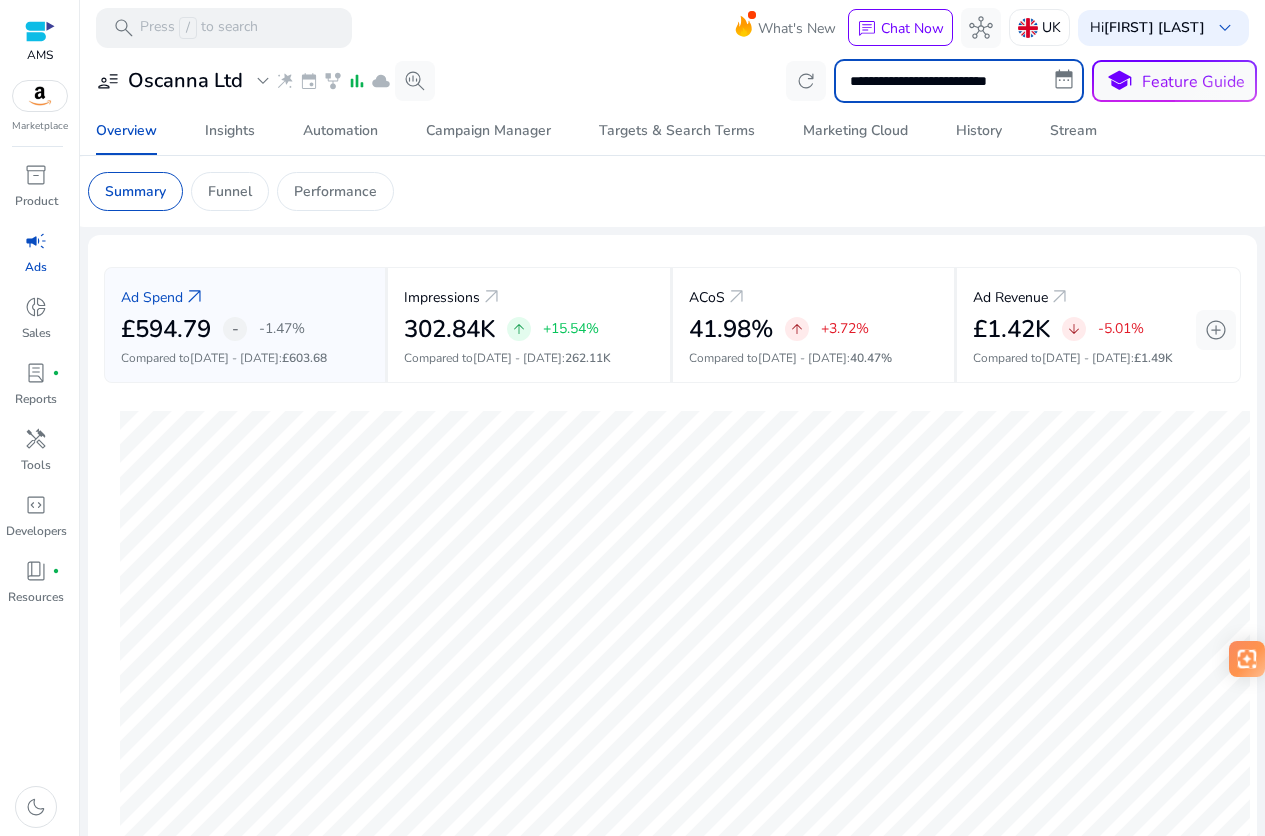 click on "**********" at bounding box center [959, 81] 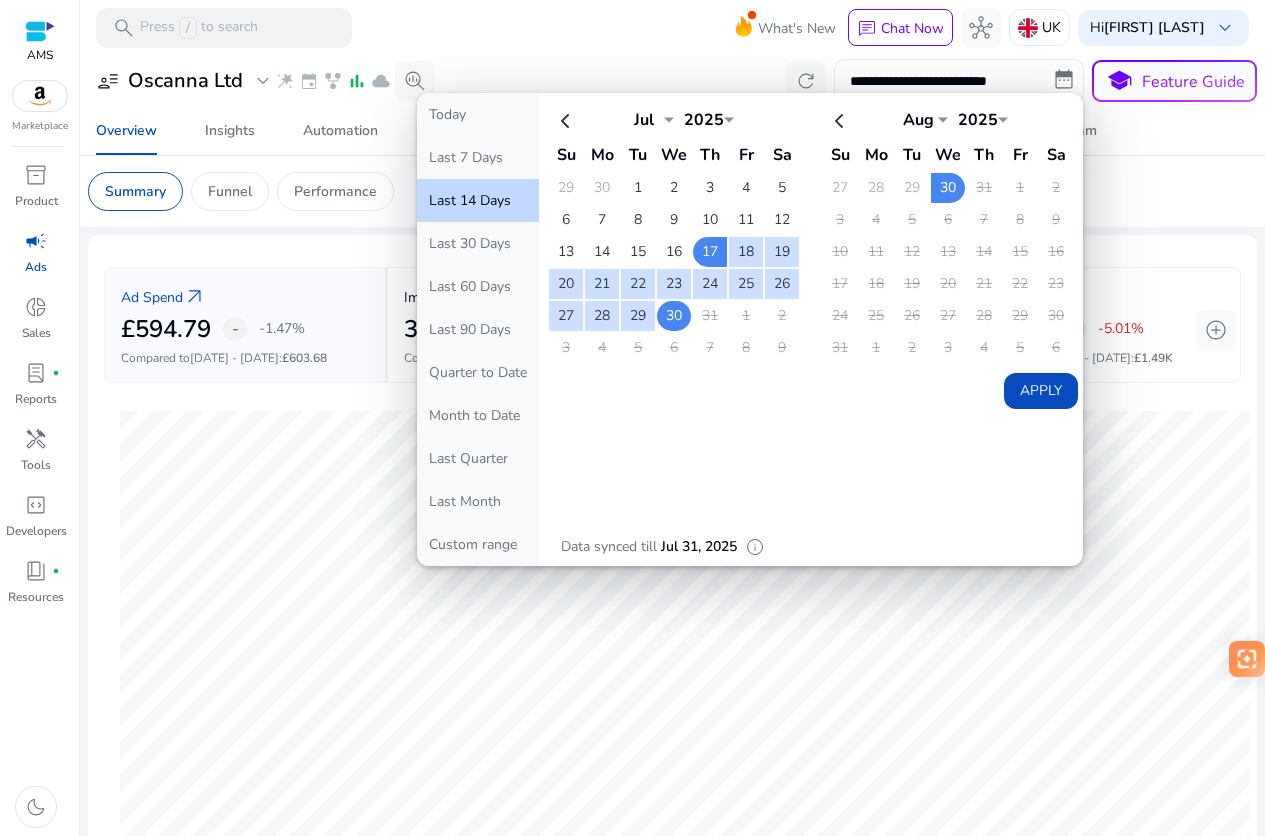 click on "30" 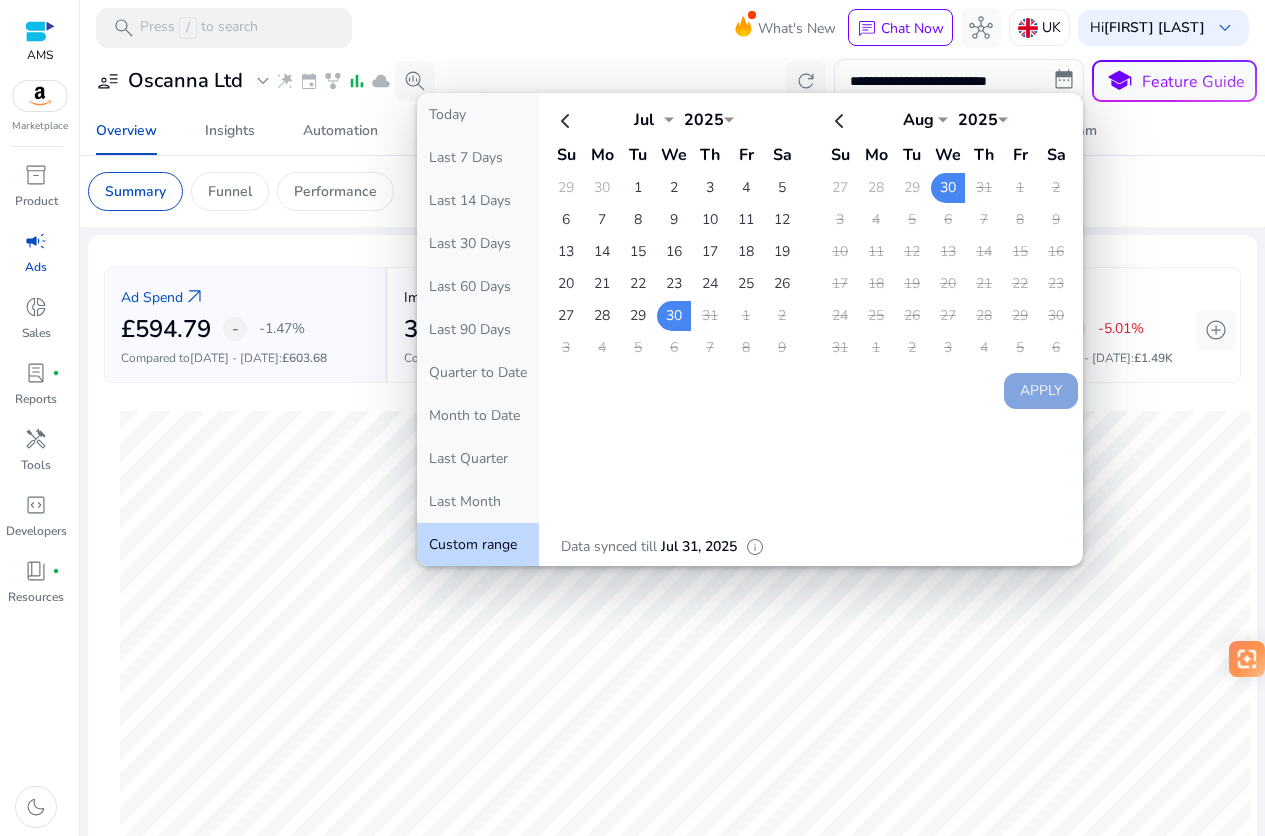 click on "Custom range" 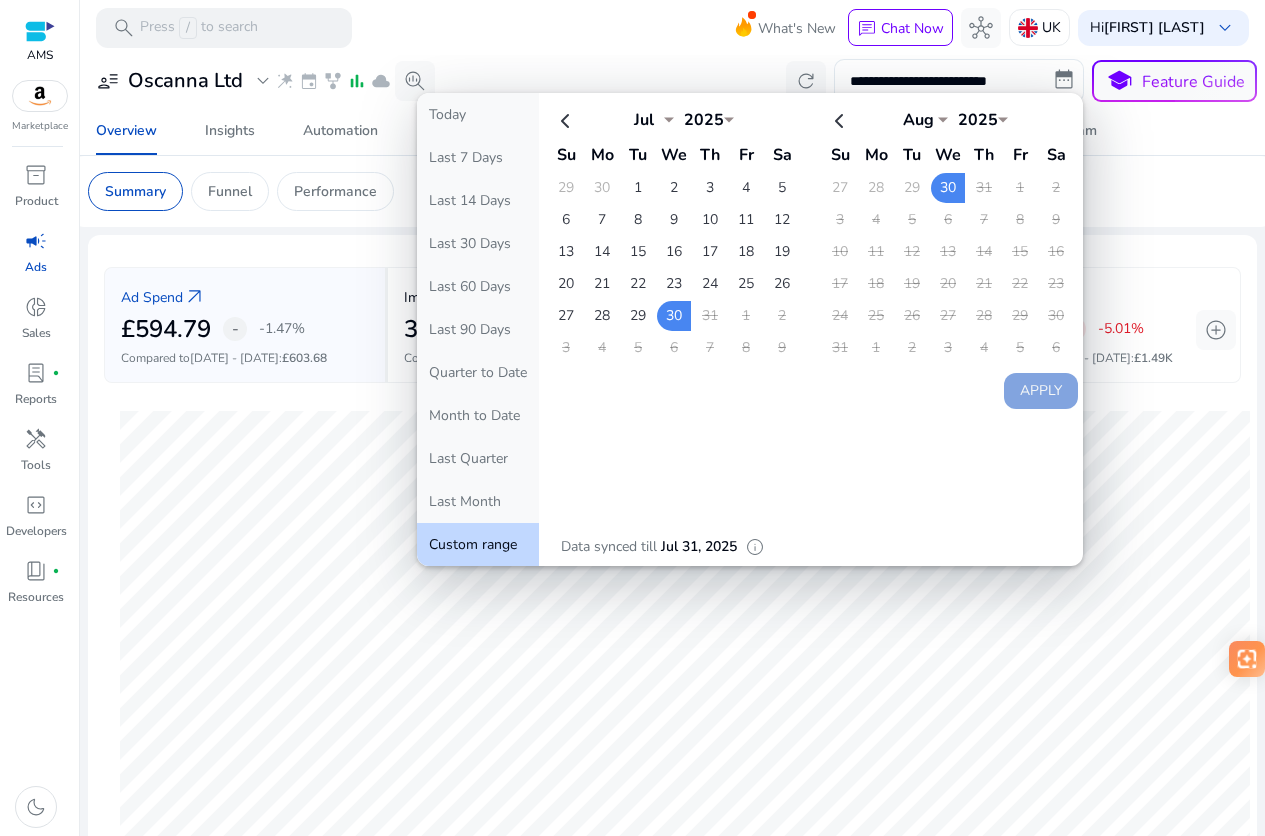 click on "31" 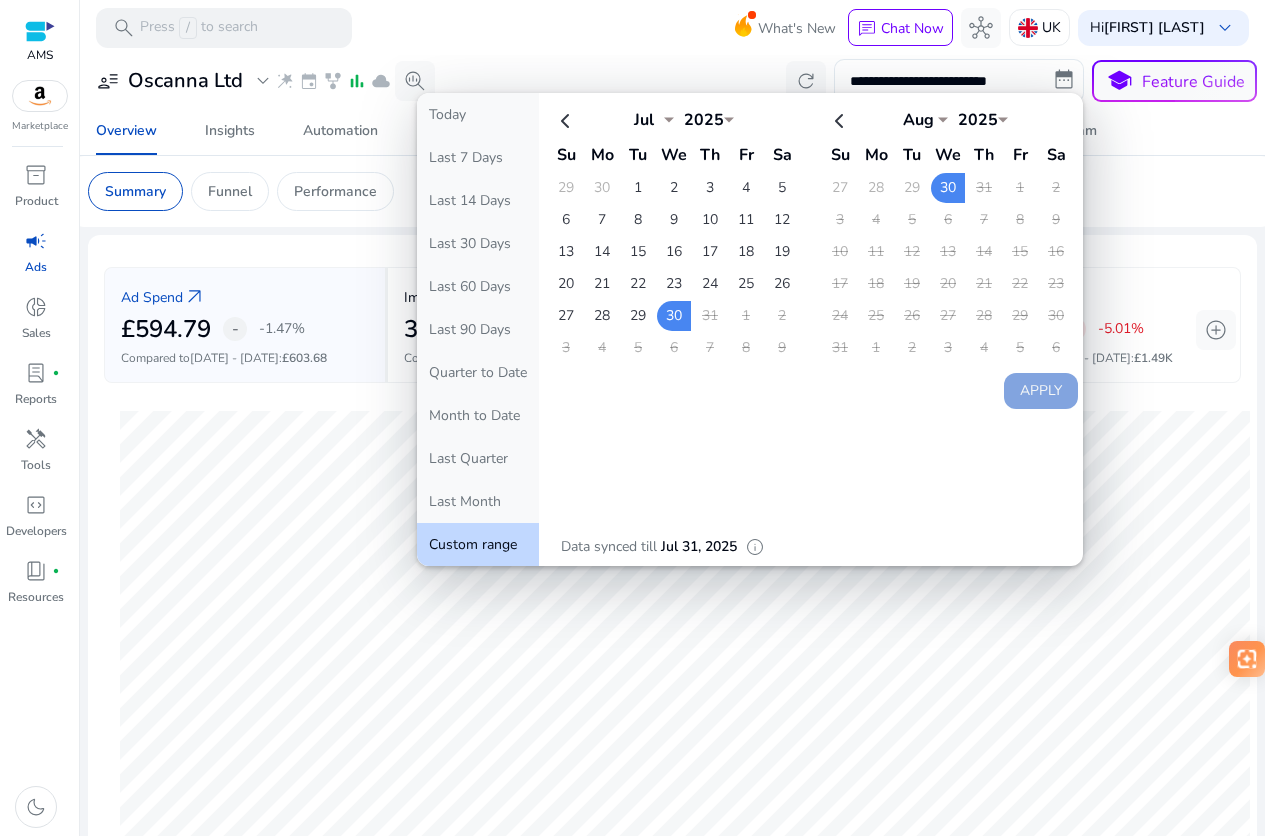 click on "31" 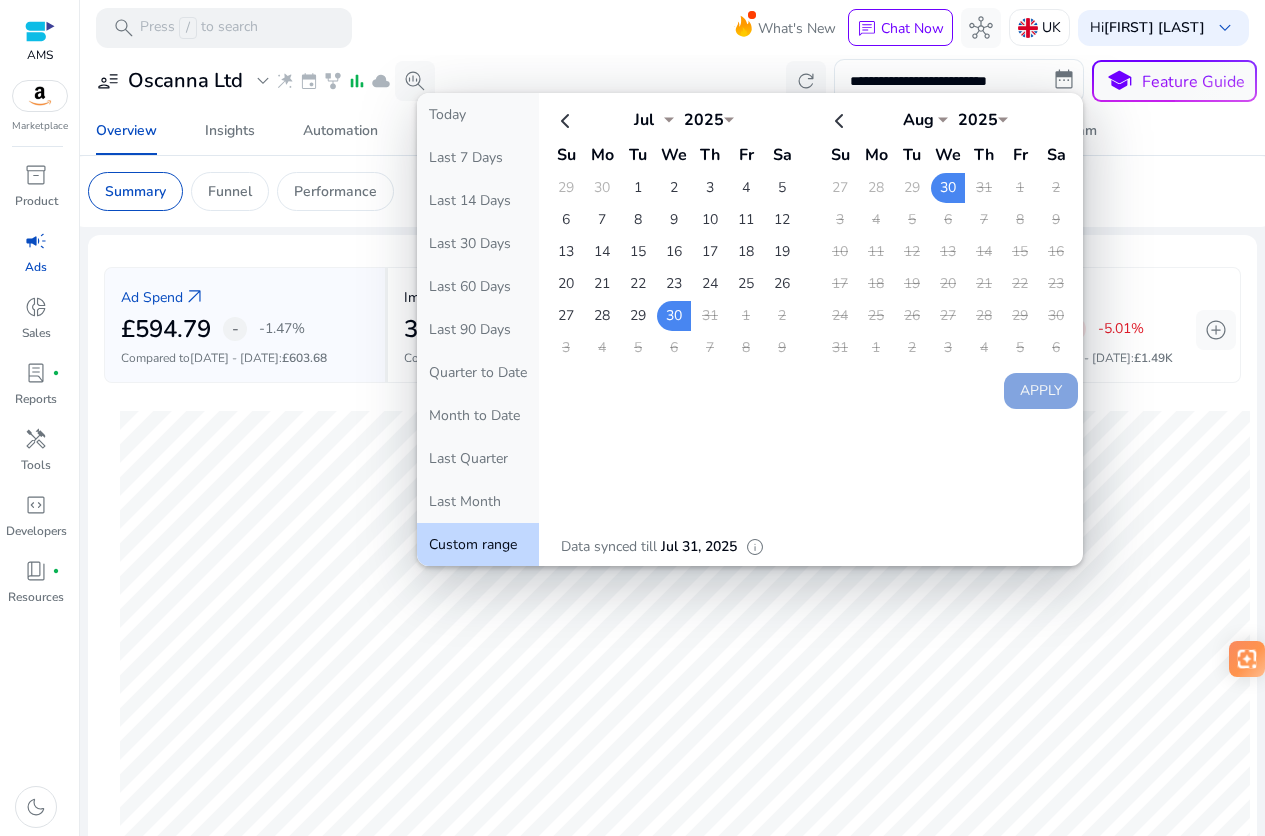 click on "1" 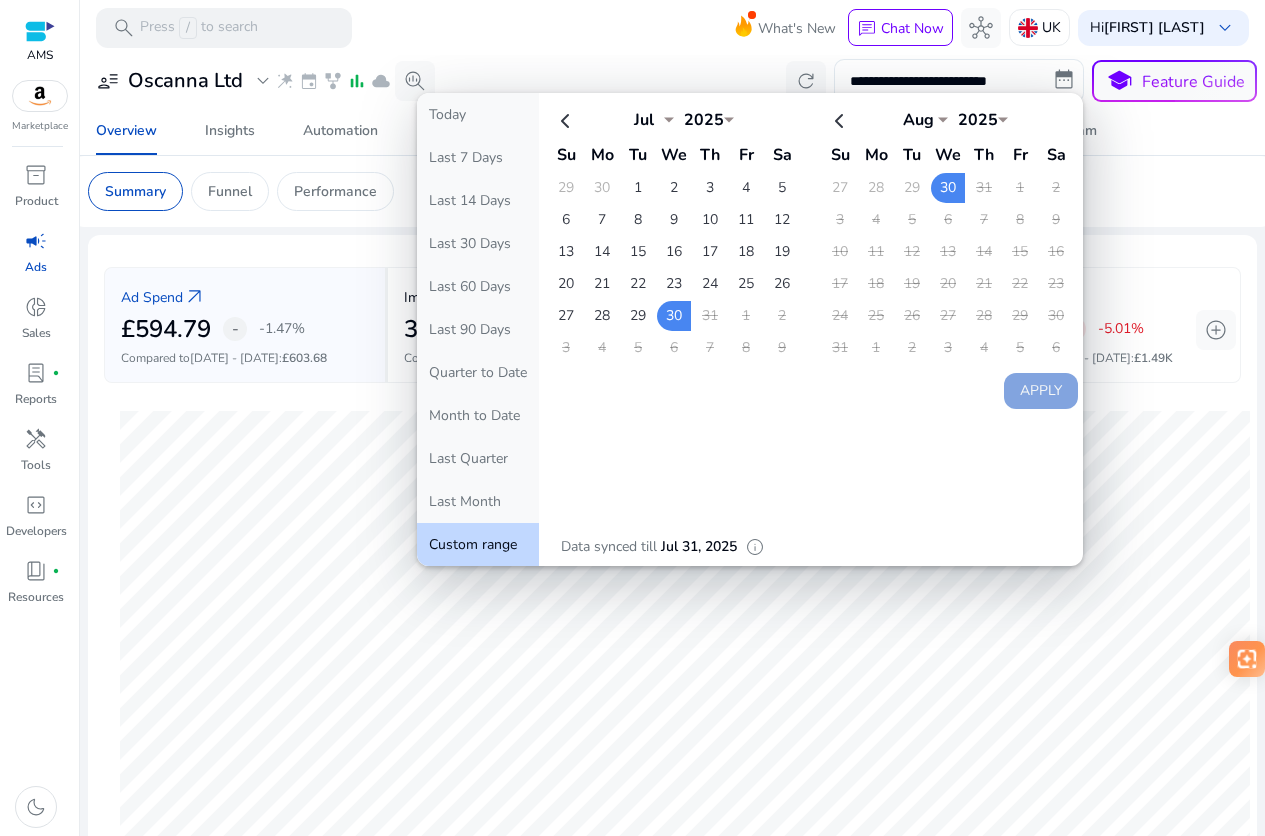 click on "Today   Last 7 Days   Last 14 Days   Last 30 Days   Last 60 Days   Last 90 Days   Quarter to Date   Month to Date   Last Quarter   Last Month   Custom range   Jul  *** *** *** *** *** *** *** *** *** *** *** ***   2025  **** Su Mo Tu We Th Fr Sa 29 30 1 2 3 4 5 6 7 8 9 10 11 12 13 14 15 16 17 18 19 20 21 22 23 24 25 26 27 28 29 30 31 1 2 3 4 5 6 7 8 9  Aug  *** *** *** *** *** *** *** *** *** *** *** ***   2025  **** Su Mo Tu We Th Fr Sa 27 28 29 30 31 1 2 3 4 5 6 7 8 9 10 11 12 13 14 15 16 17 18 19 20 21 22 23 24 25 26 27 28 29 30 31 1 2 3 4 5 6 Apply Data synced till  Jul 31, 2025   info" 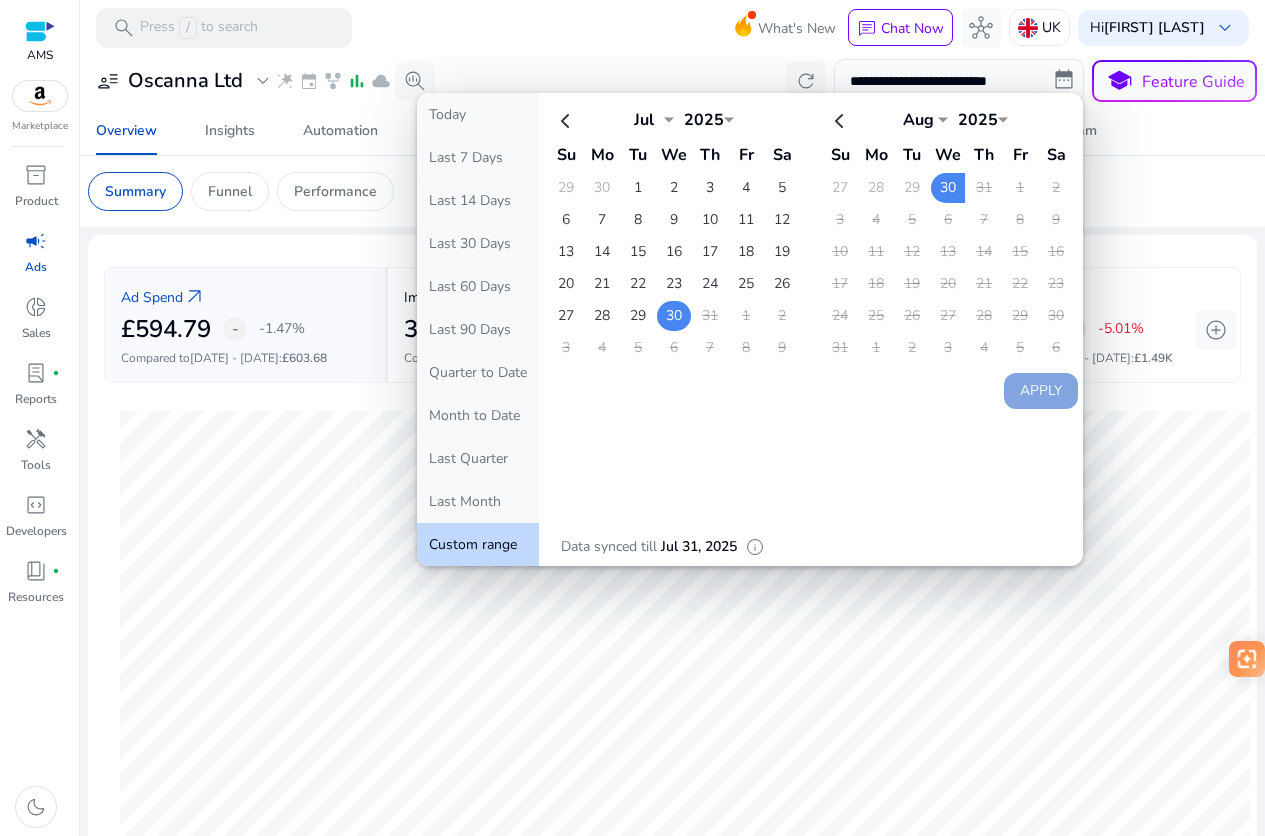 click on "30" 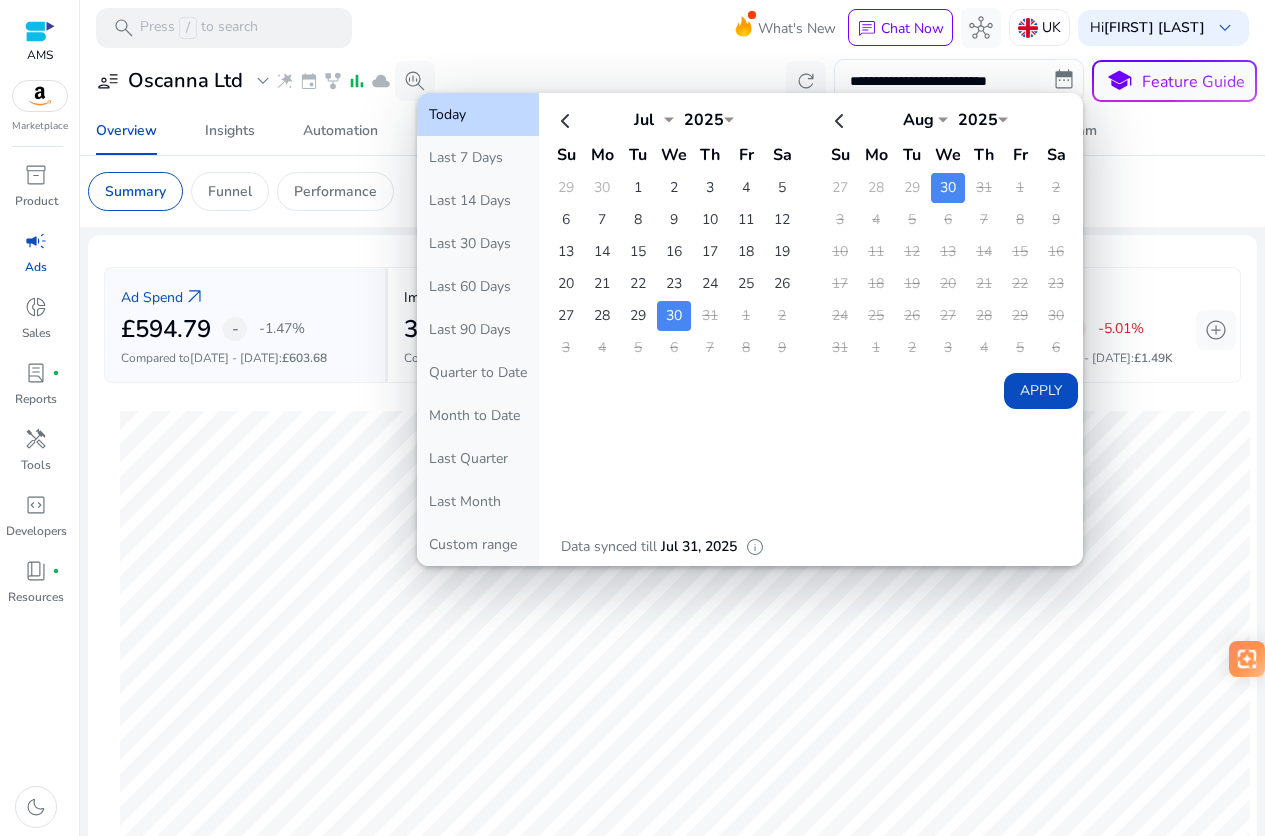click on "30" 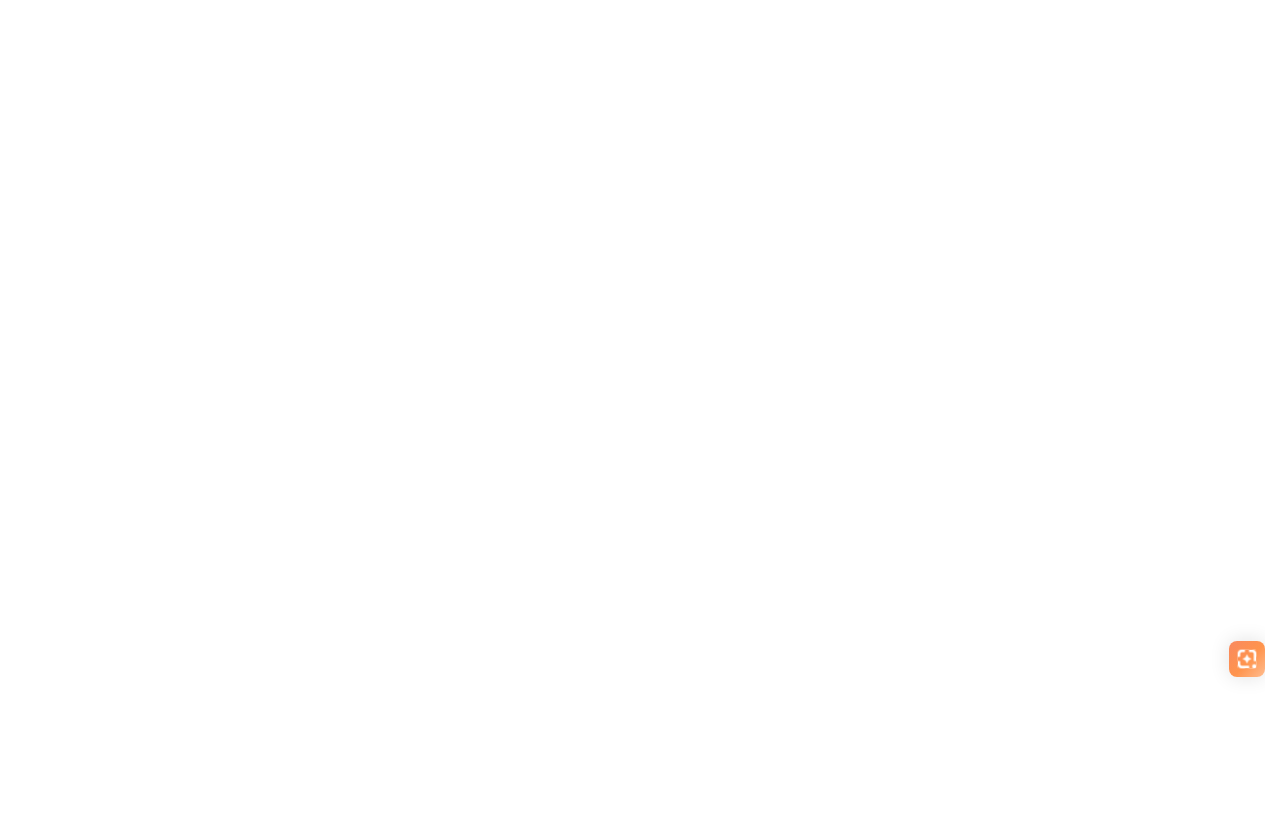 scroll, scrollTop: 0, scrollLeft: 0, axis: both 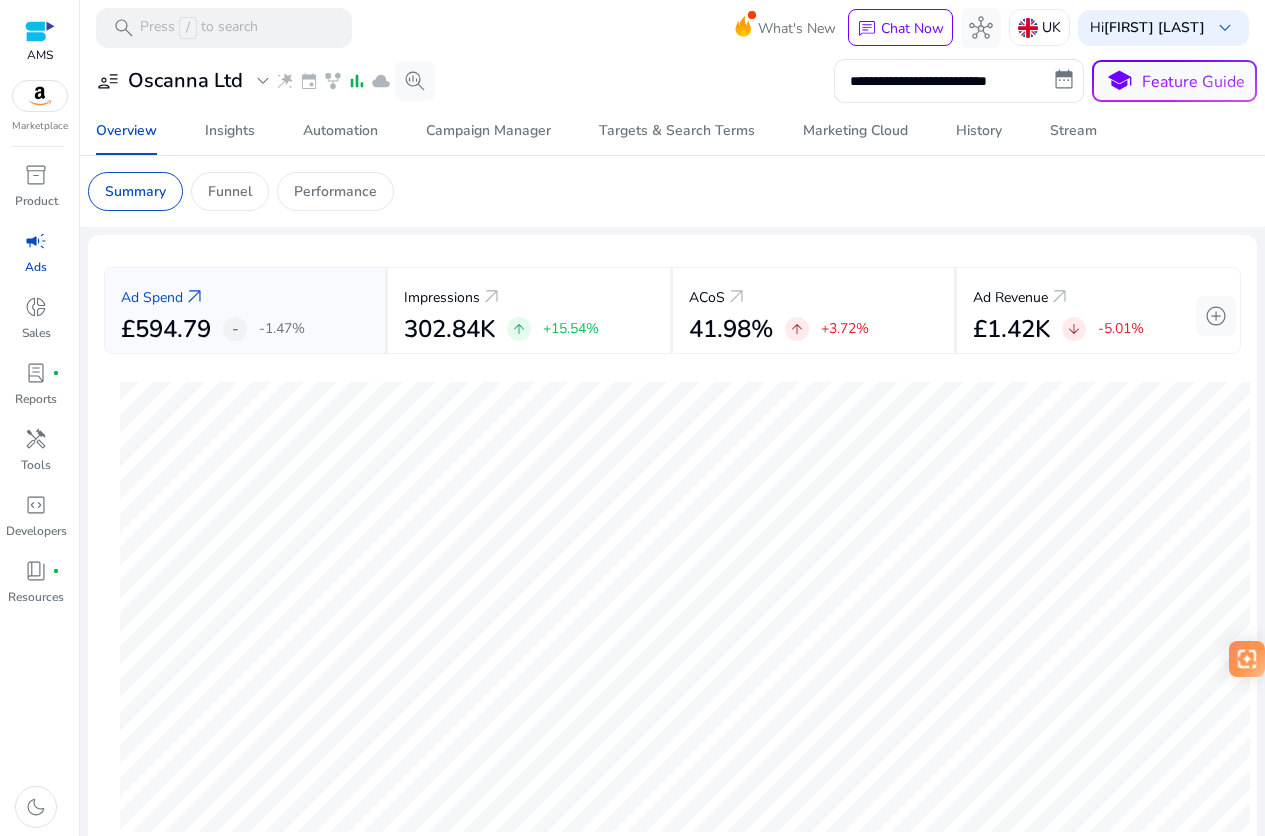 click on "campaign" at bounding box center (36, 241) 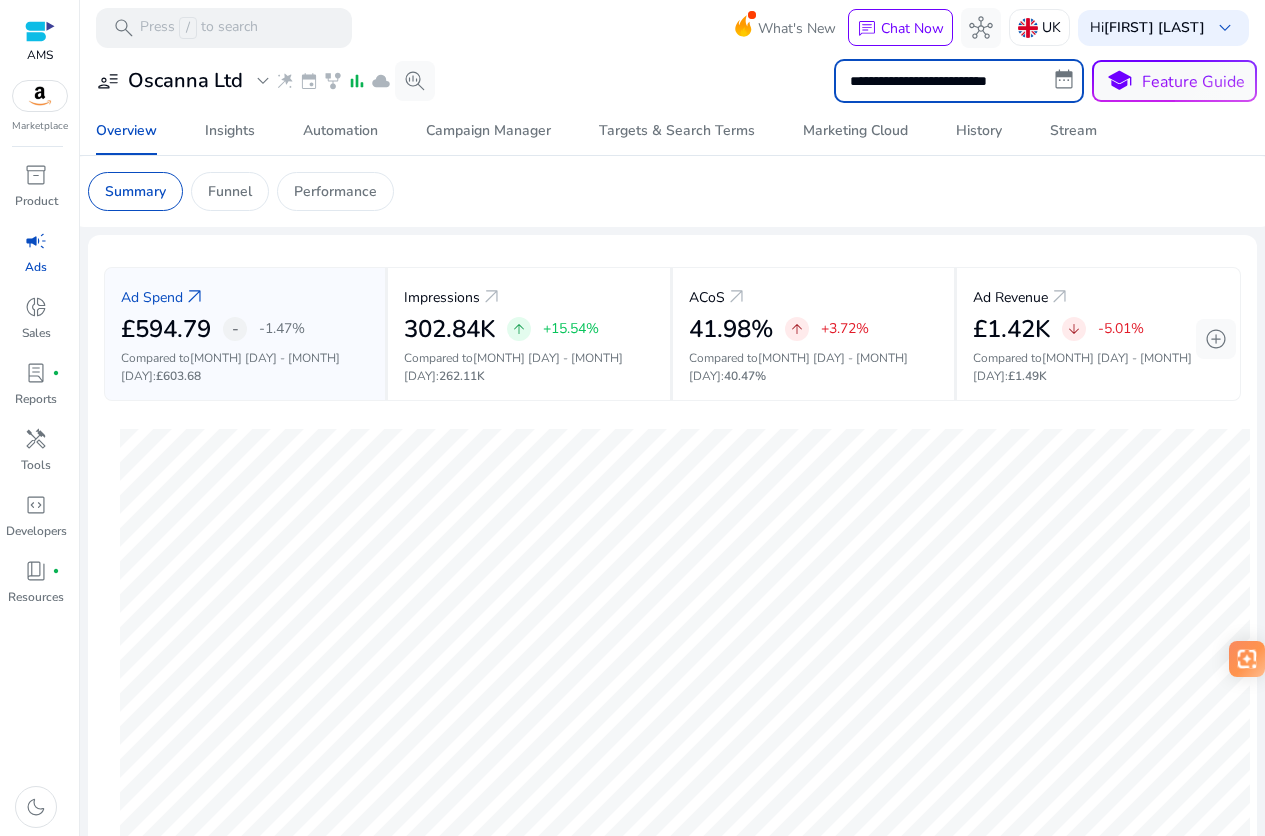 click on "**********" at bounding box center (959, 81) 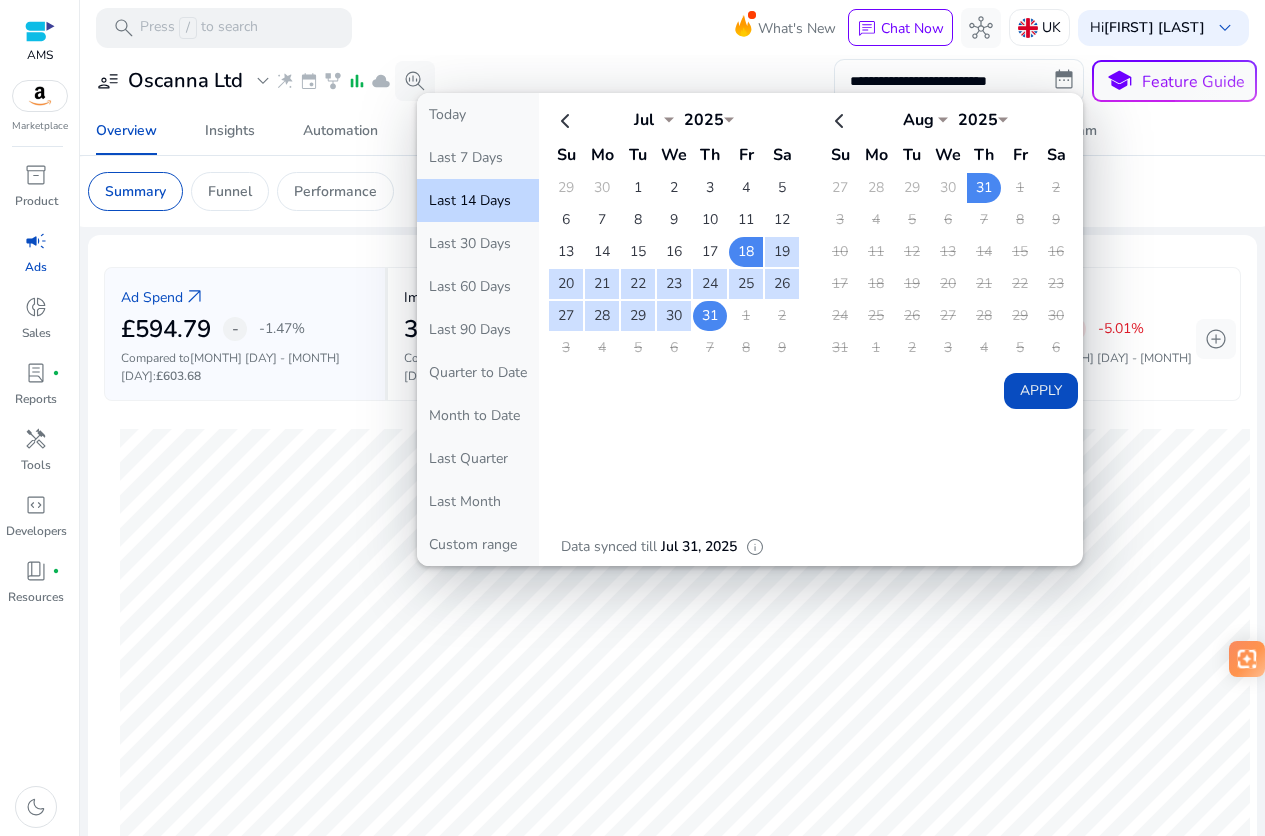 click on "31" 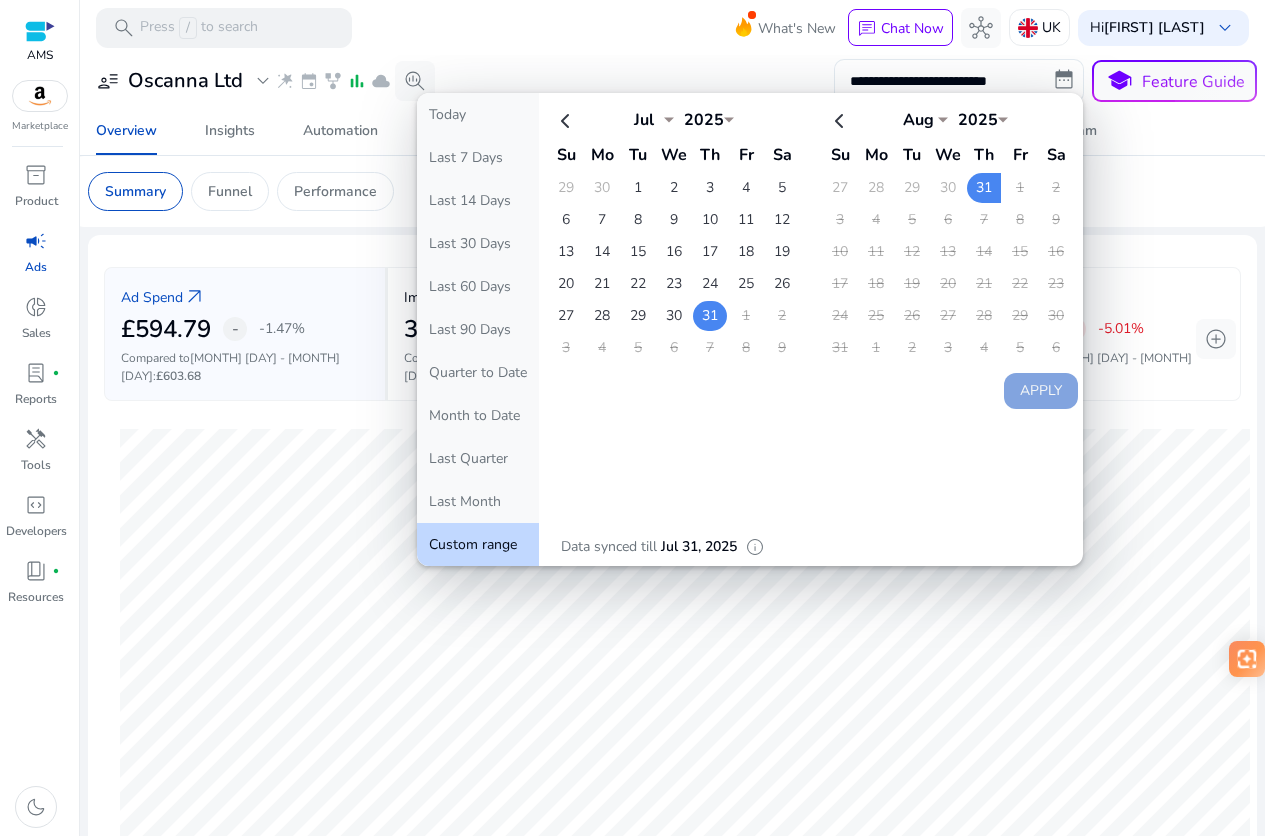 click on "31" 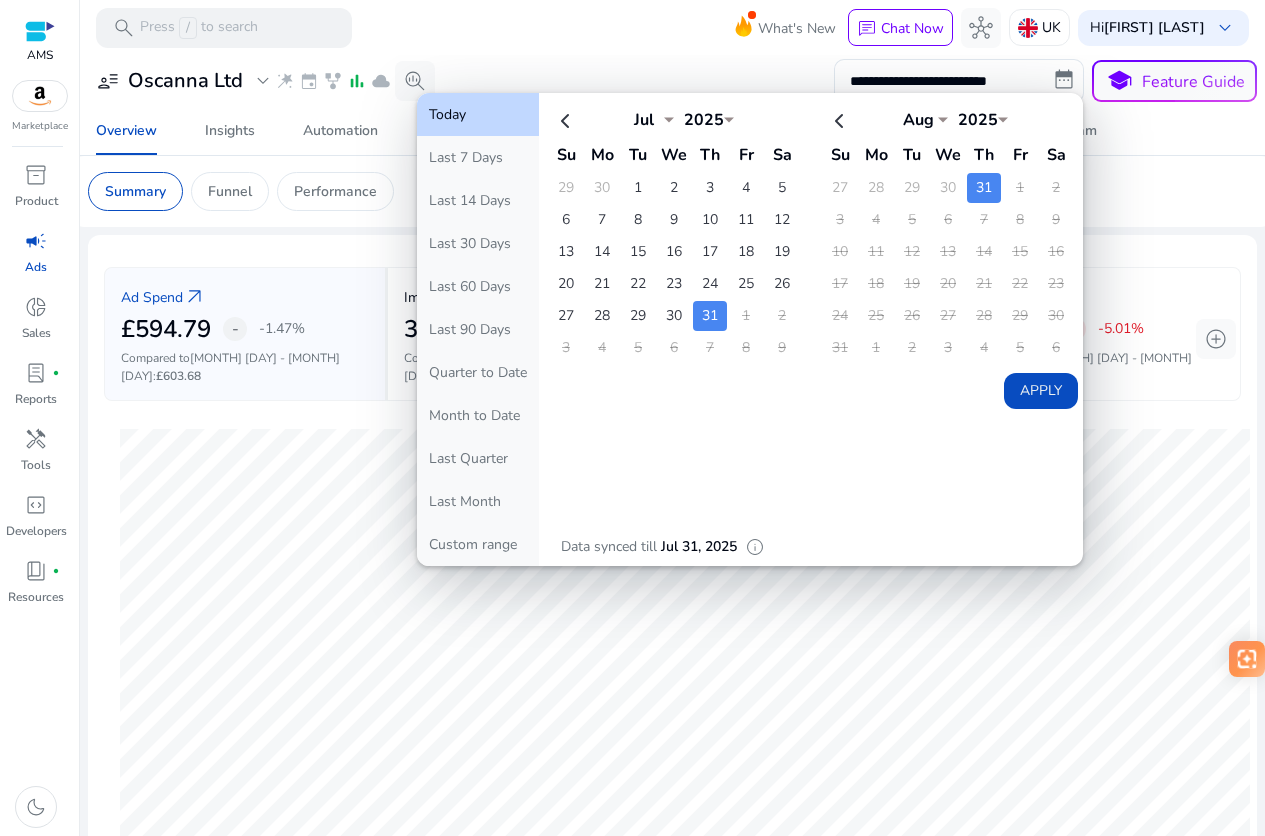 click on "Apply" 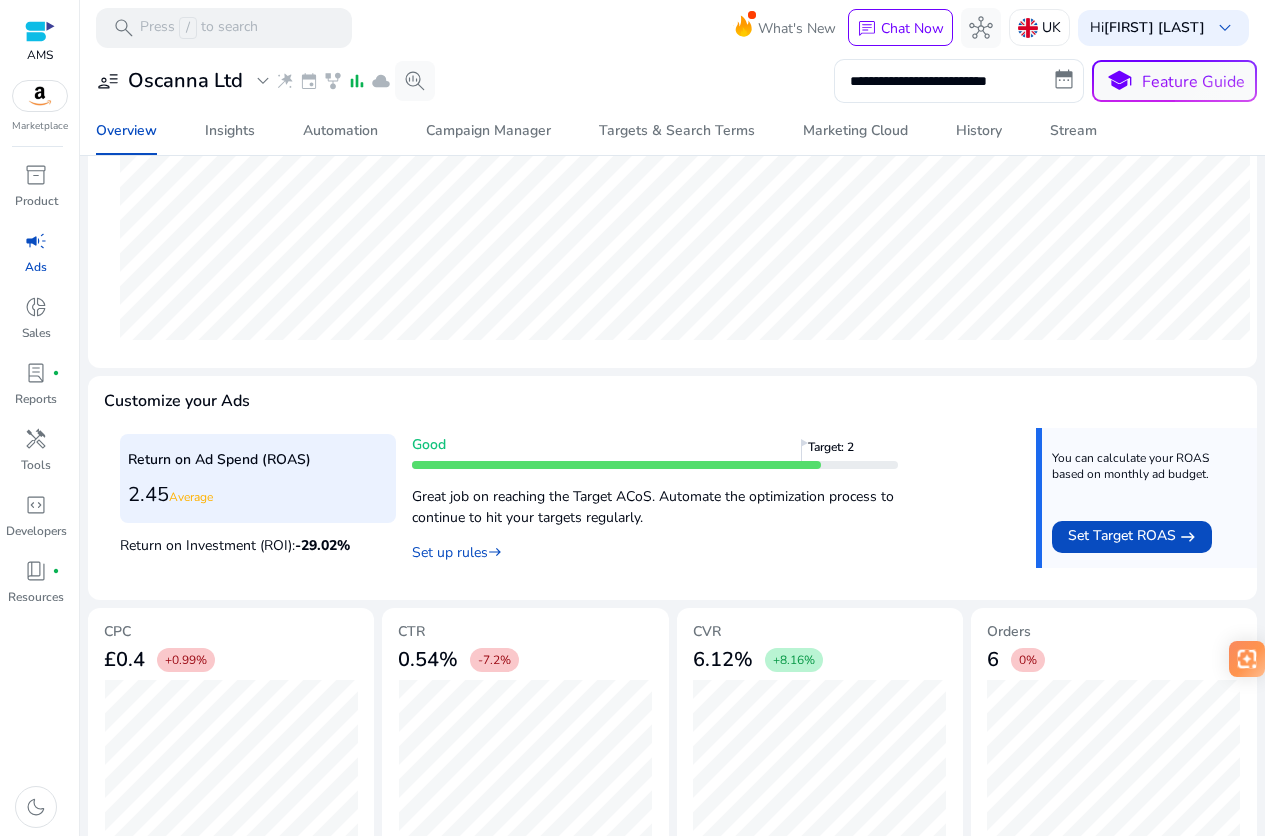 scroll, scrollTop: 565, scrollLeft: 0, axis: vertical 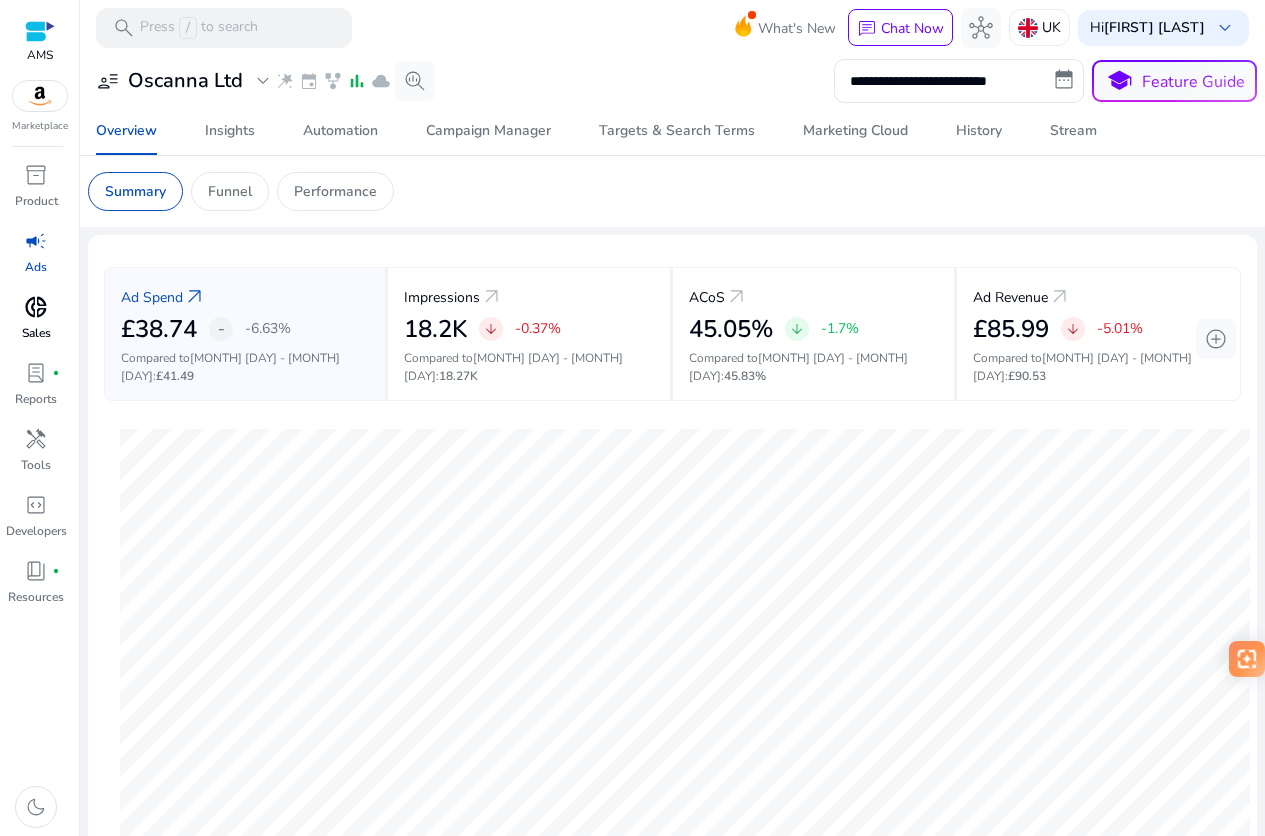 click on "donut_small" at bounding box center [36, 307] 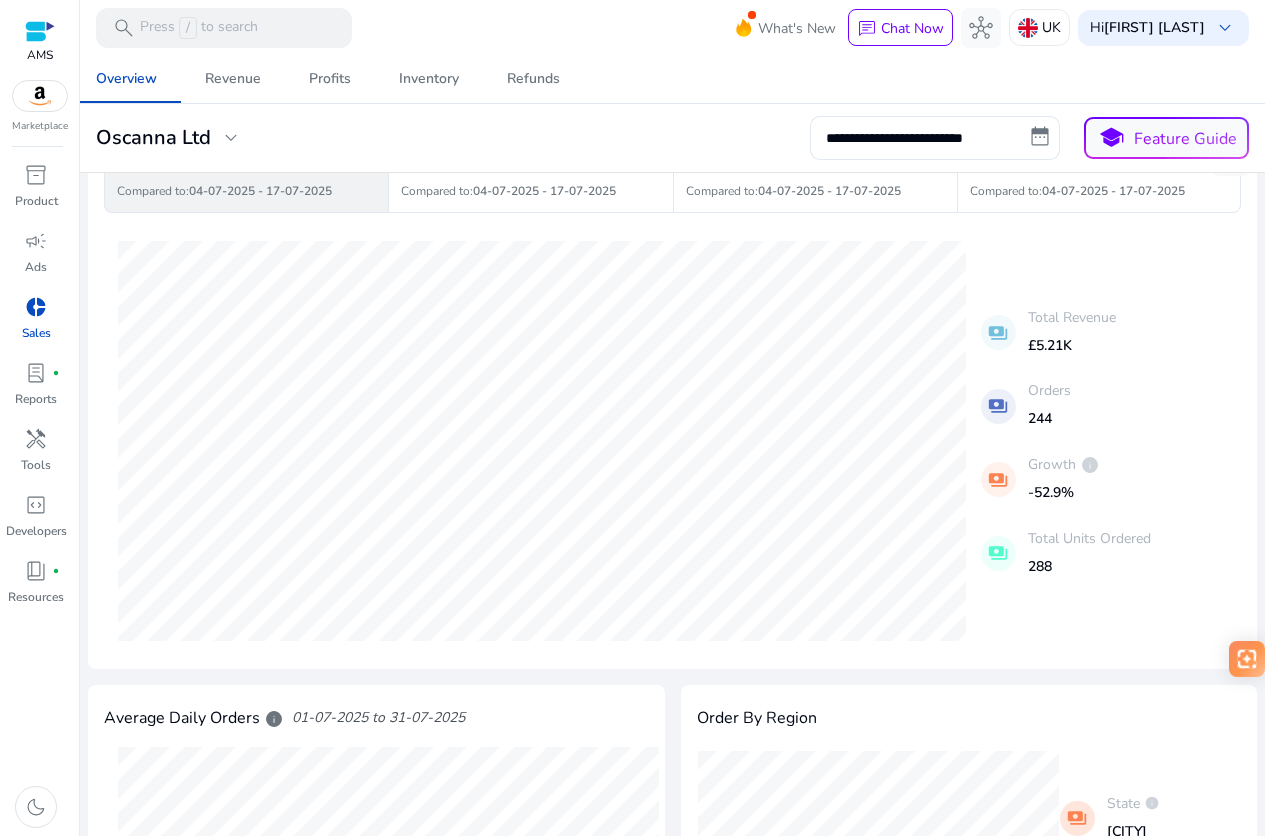 scroll, scrollTop: 0, scrollLeft: 0, axis: both 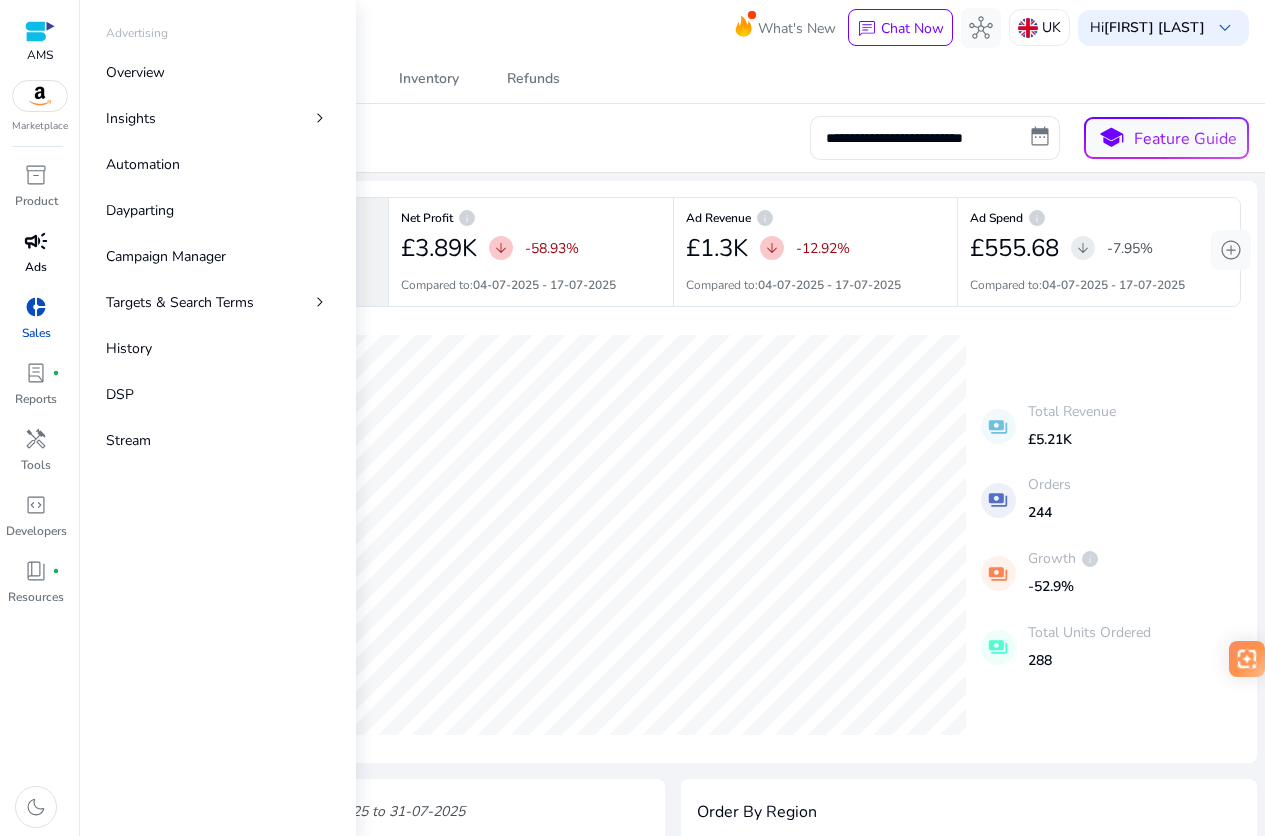 click on "campaign" at bounding box center (36, 241) 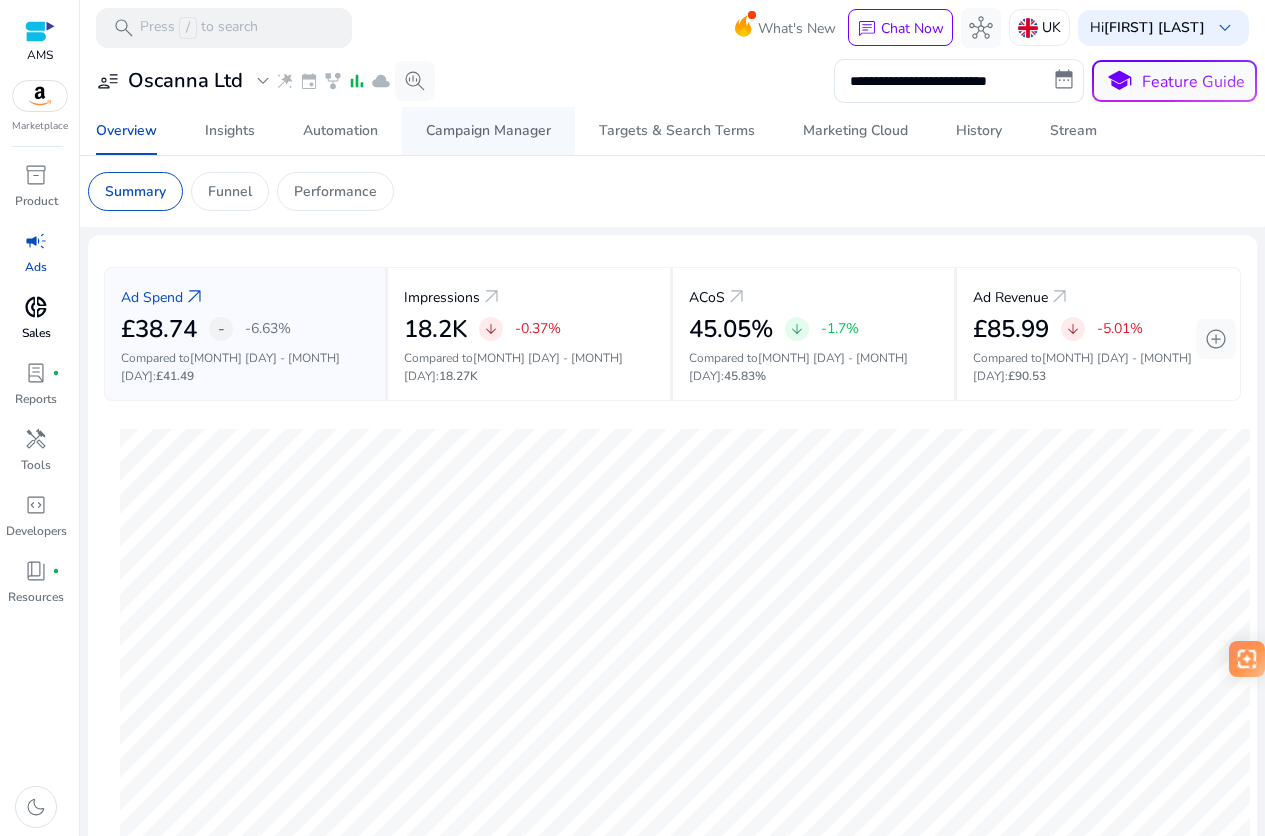 click on "Campaign Manager" at bounding box center [488, 131] 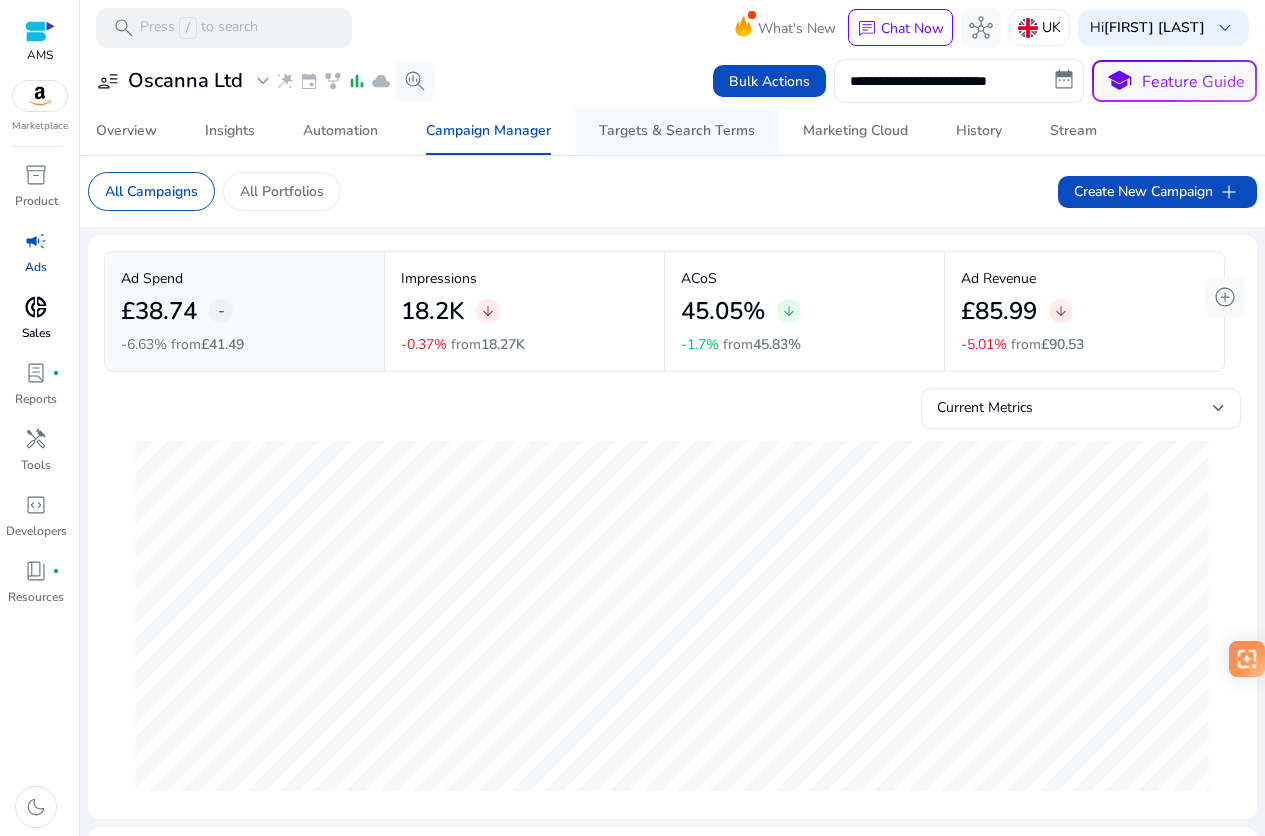 click on "Targets & Search Terms" at bounding box center (677, 131) 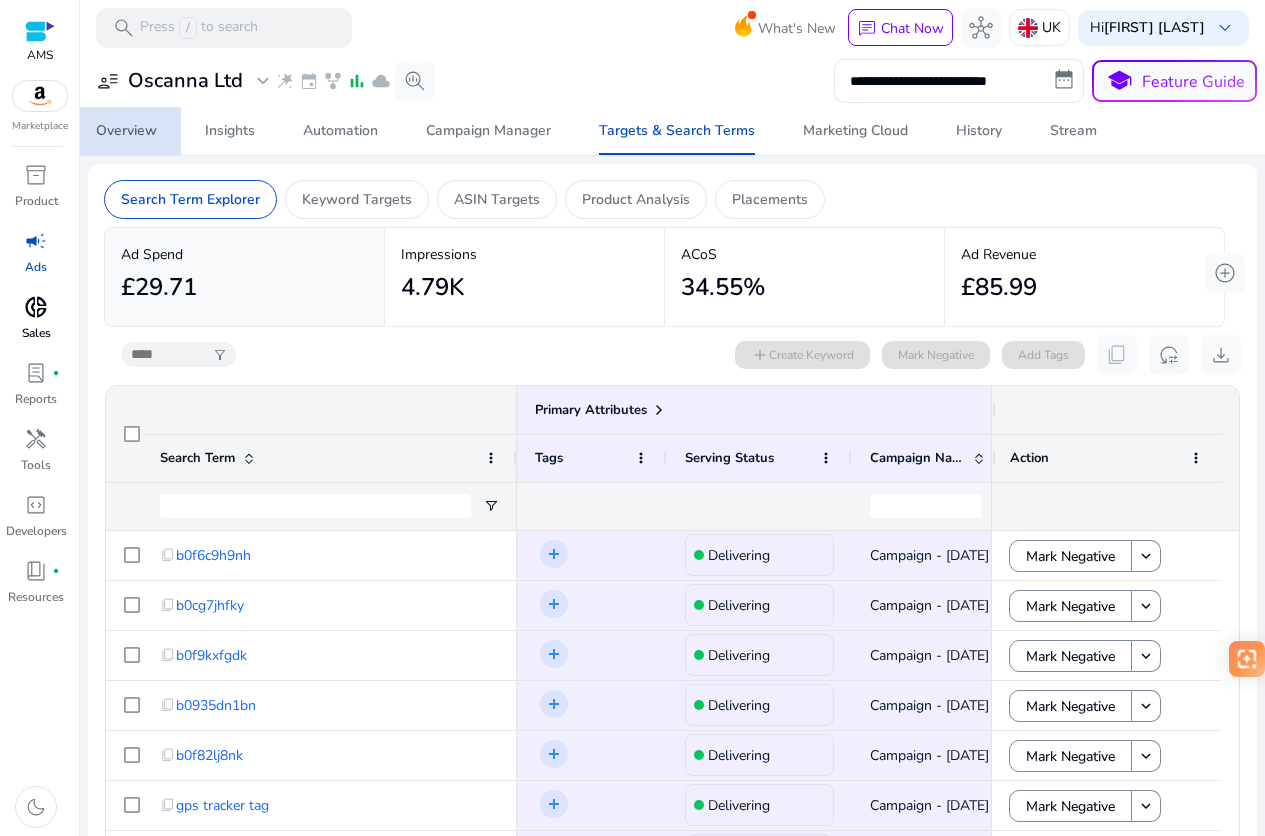 click on "Overview" at bounding box center (126, 131) 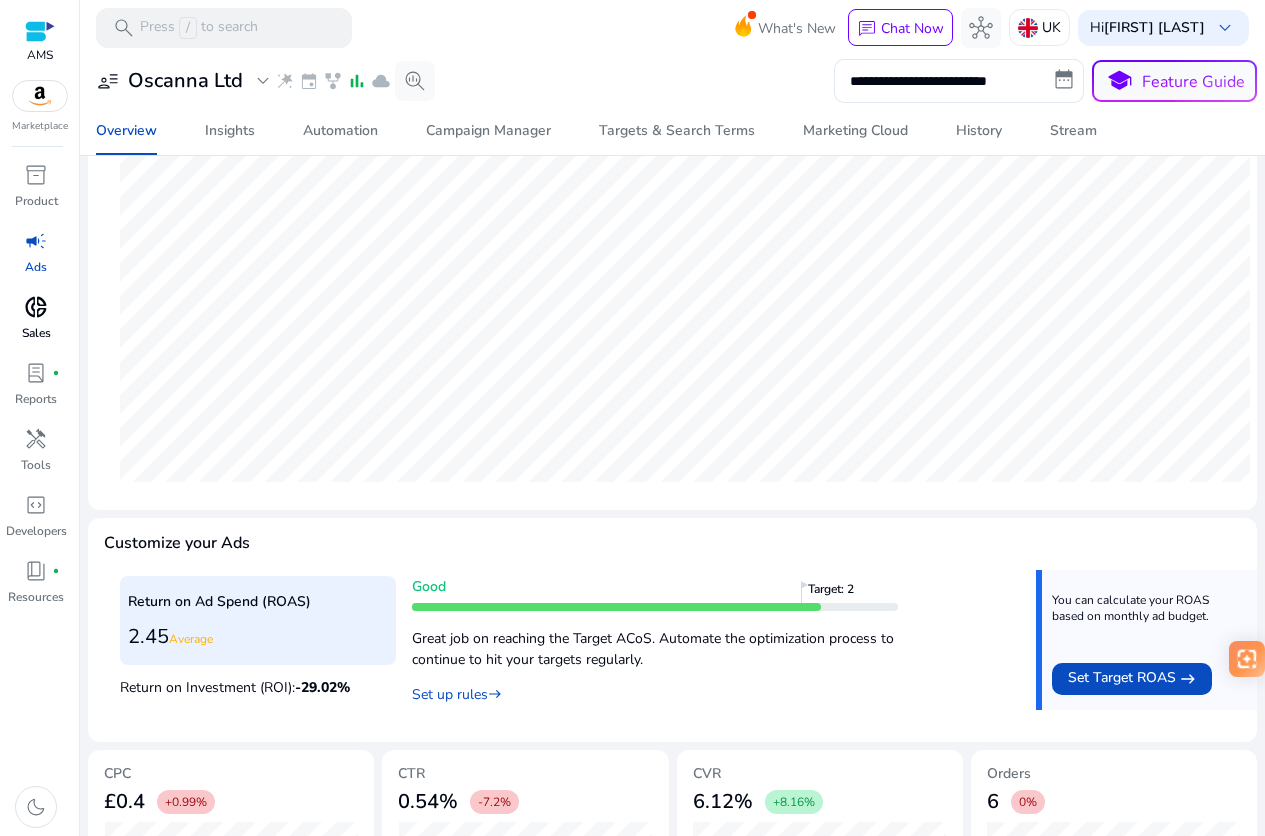 scroll, scrollTop: 565, scrollLeft: 0, axis: vertical 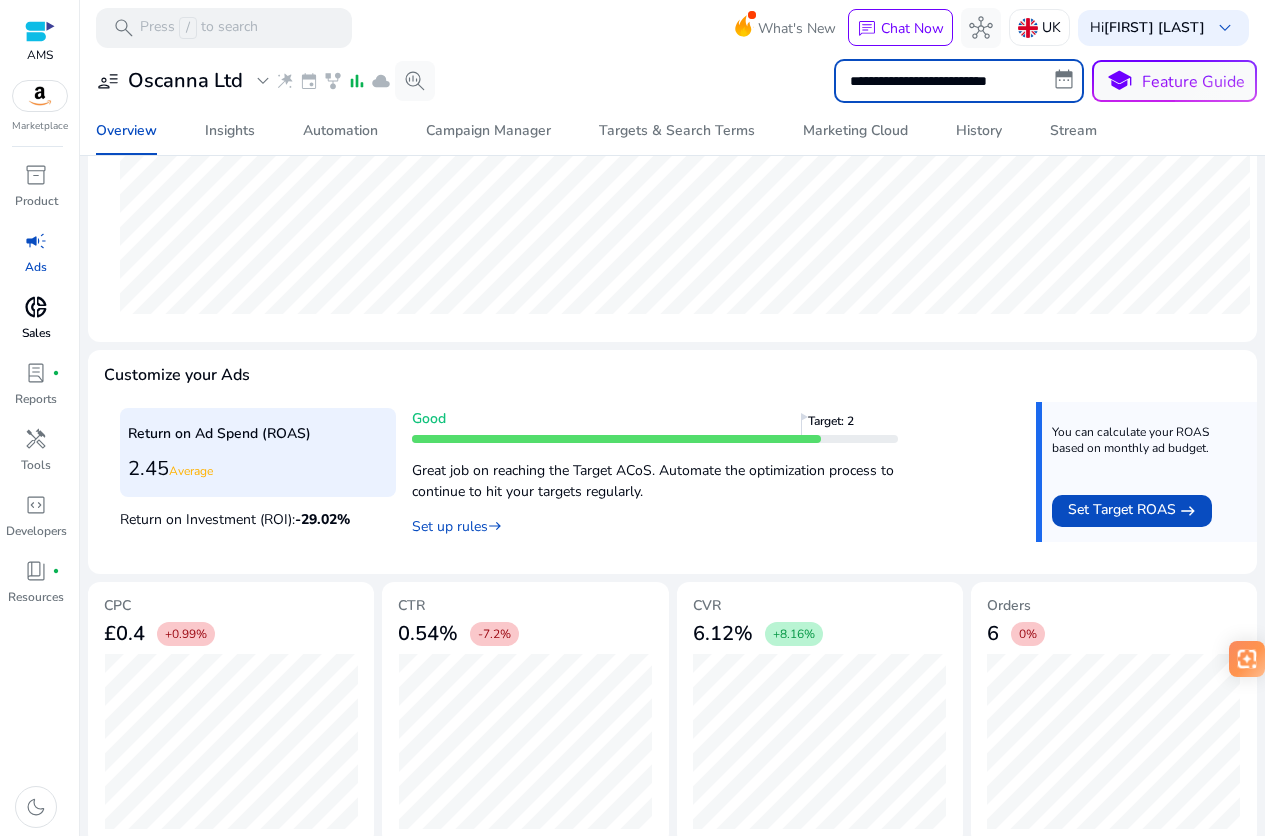 click on "**********" at bounding box center [959, 81] 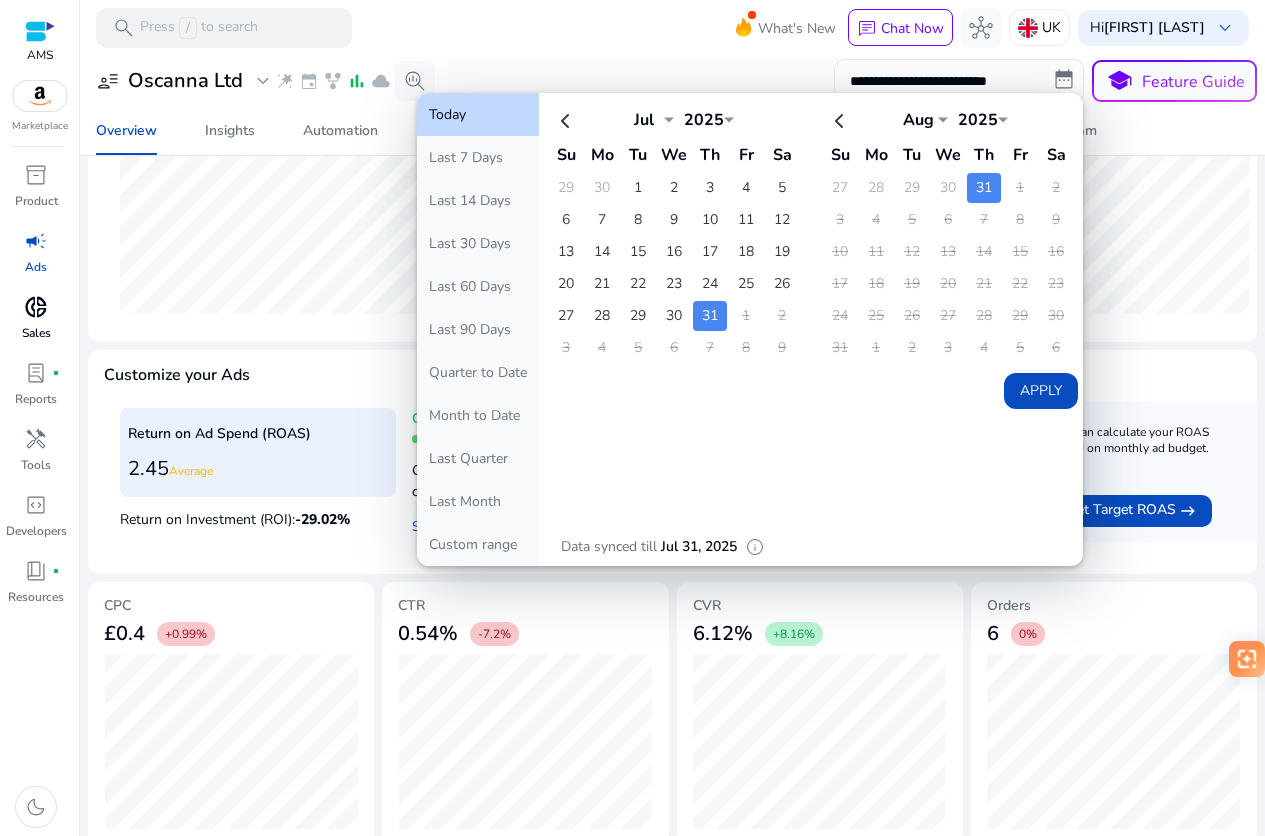 click on "1" 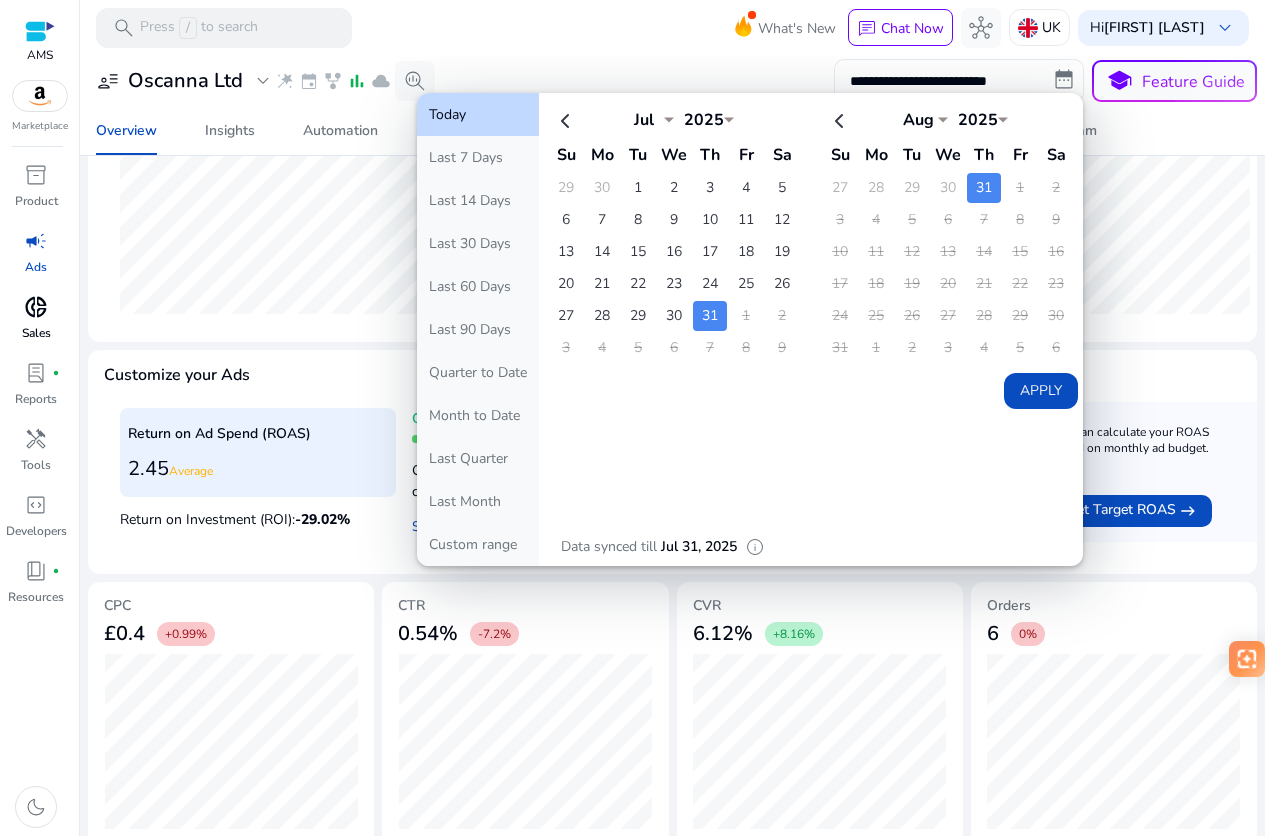 click on "1" 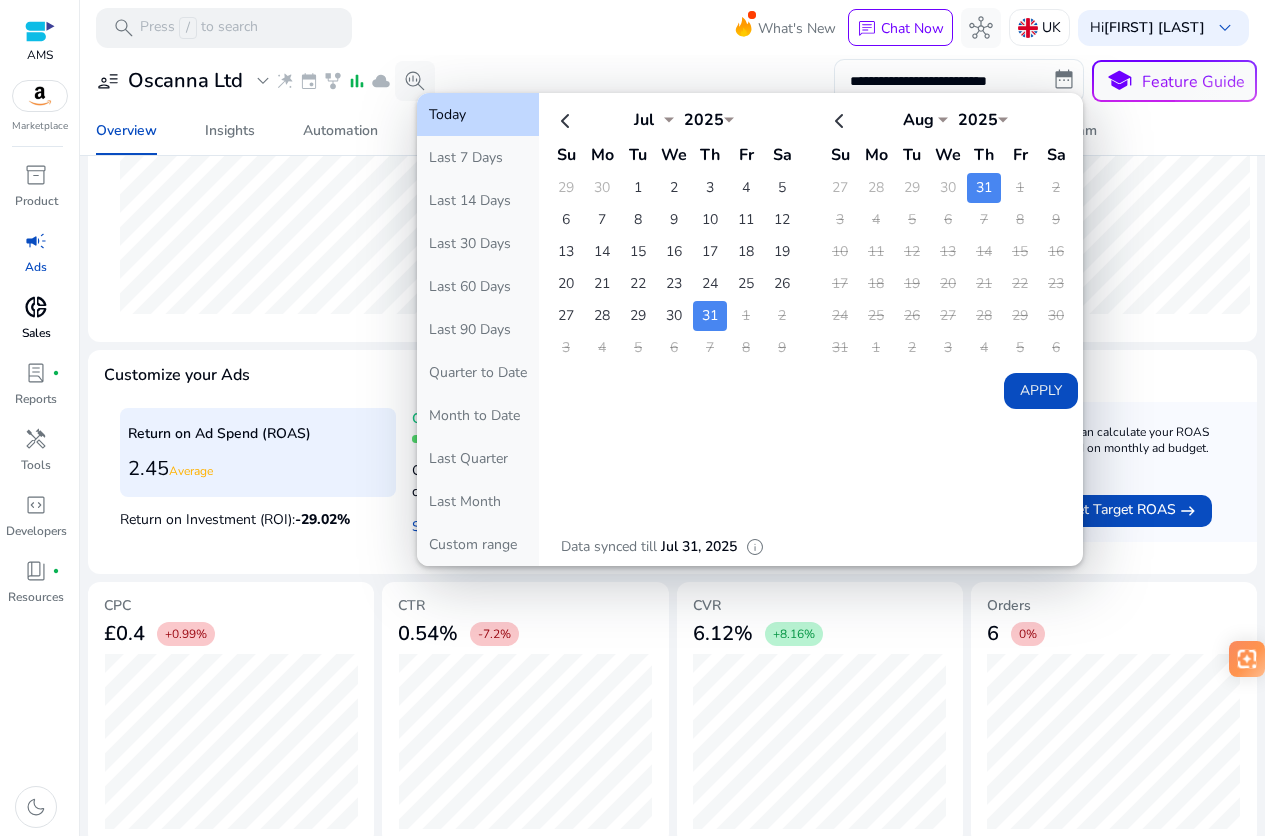 click on "1" 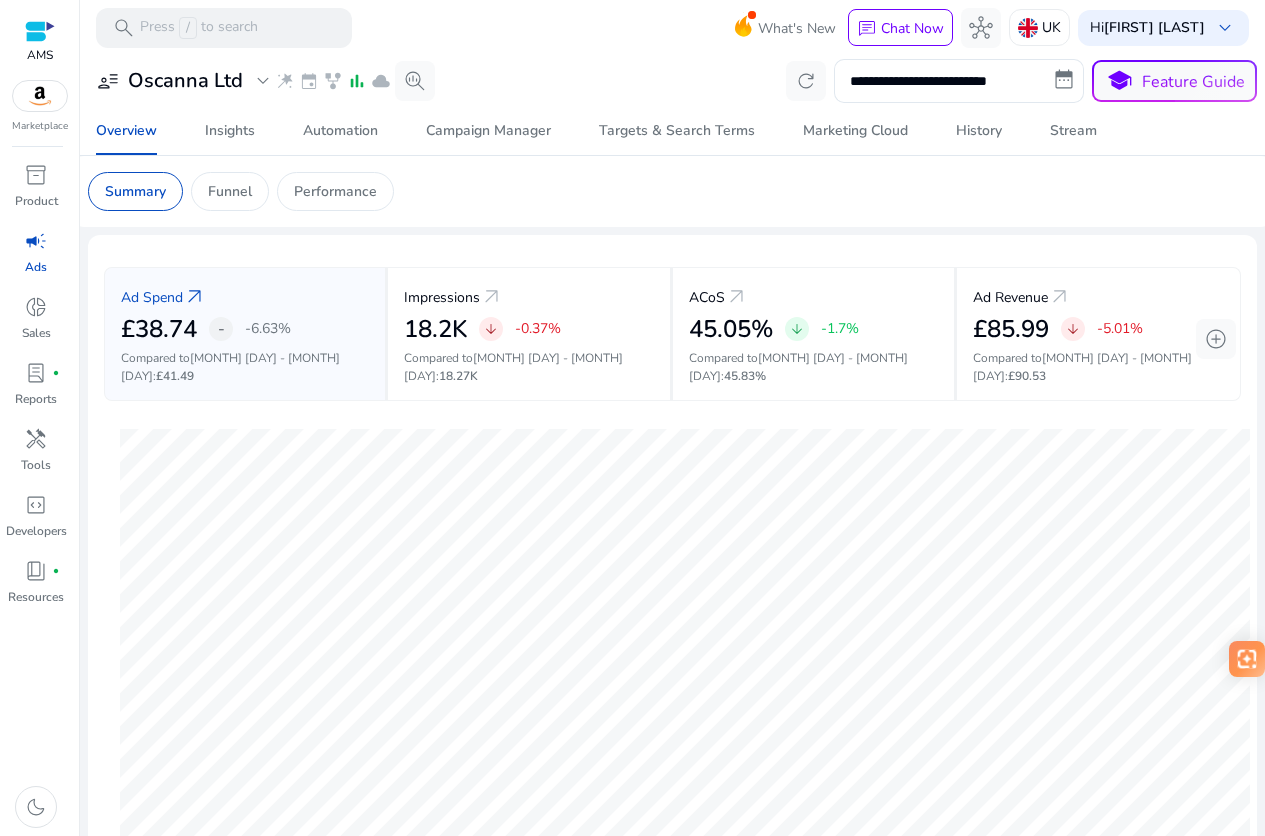 scroll, scrollTop: 0, scrollLeft: 0, axis: both 